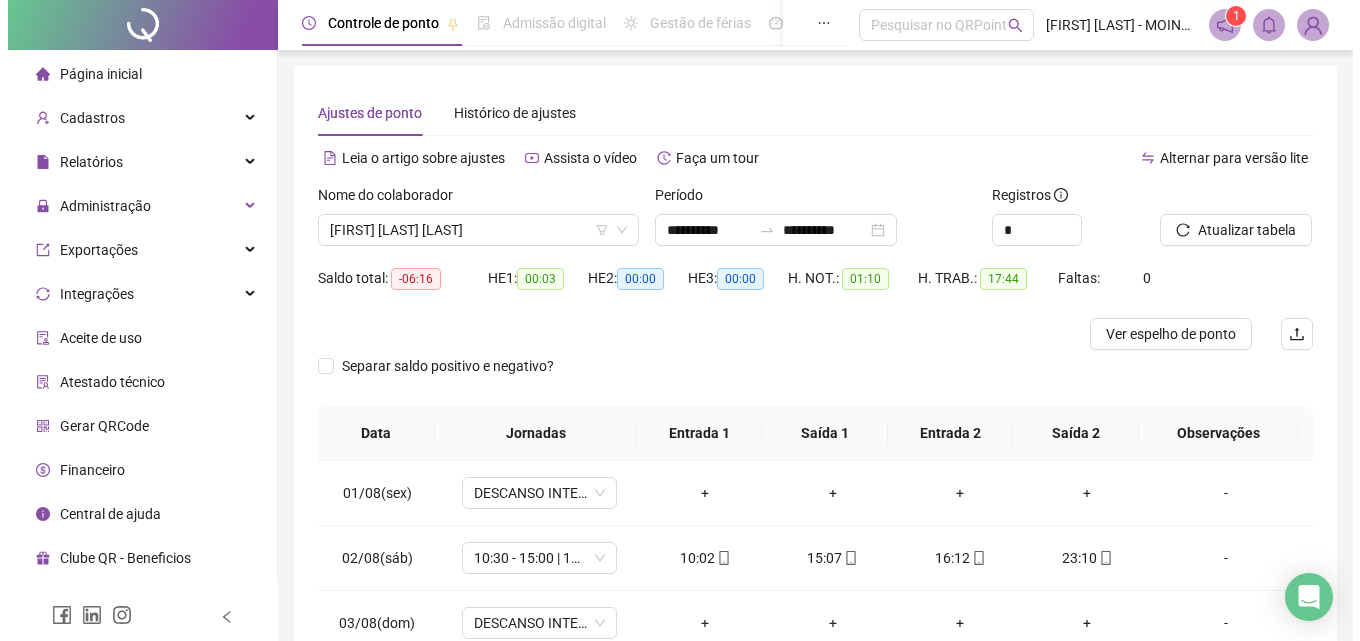 scroll, scrollTop: 190, scrollLeft: 0, axis: vertical 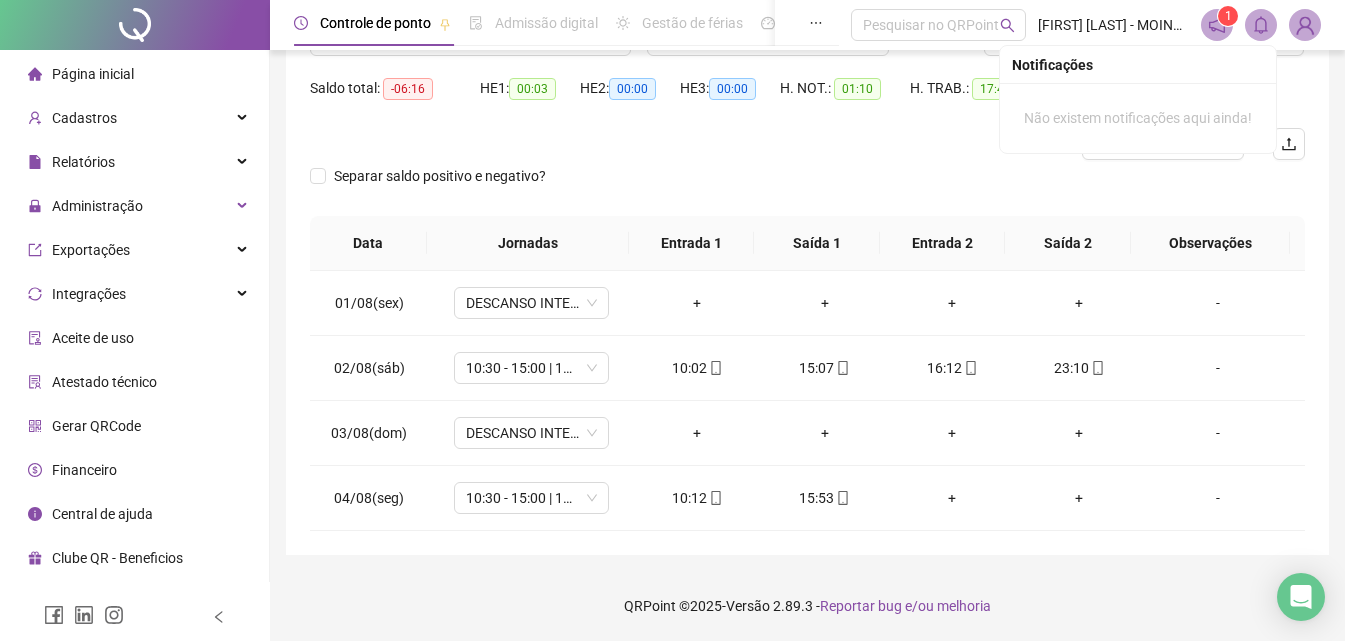 click 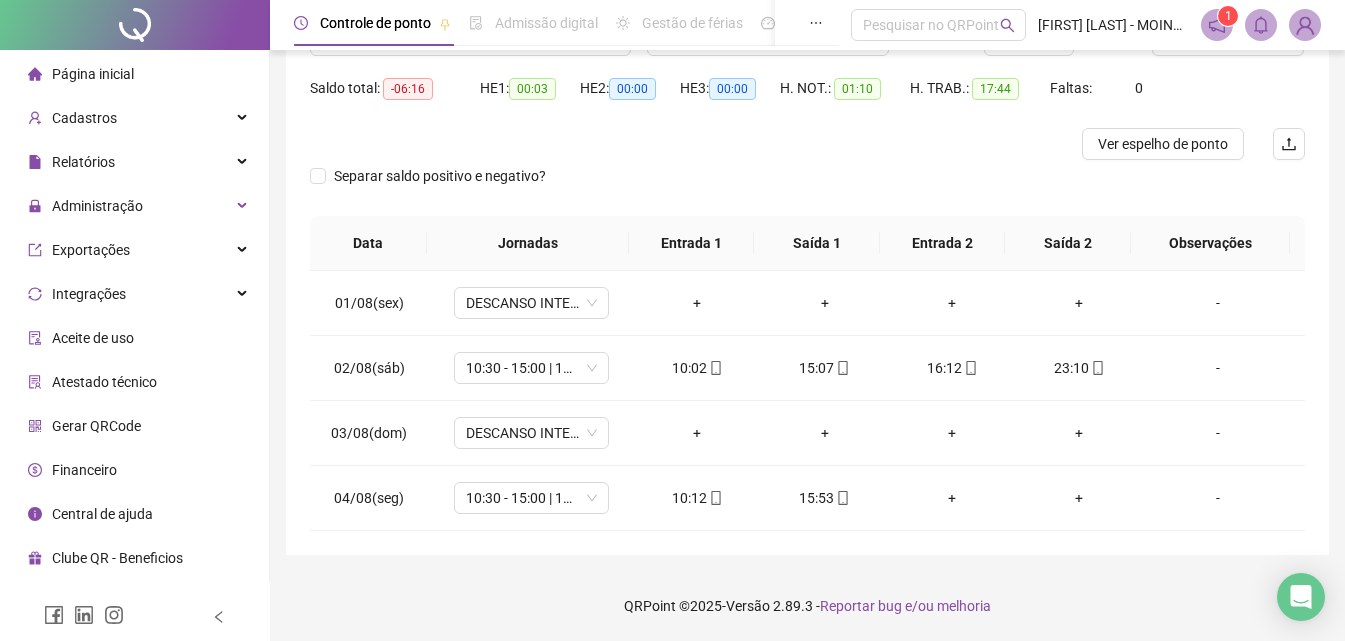 click at bounding box center [1305, 25] 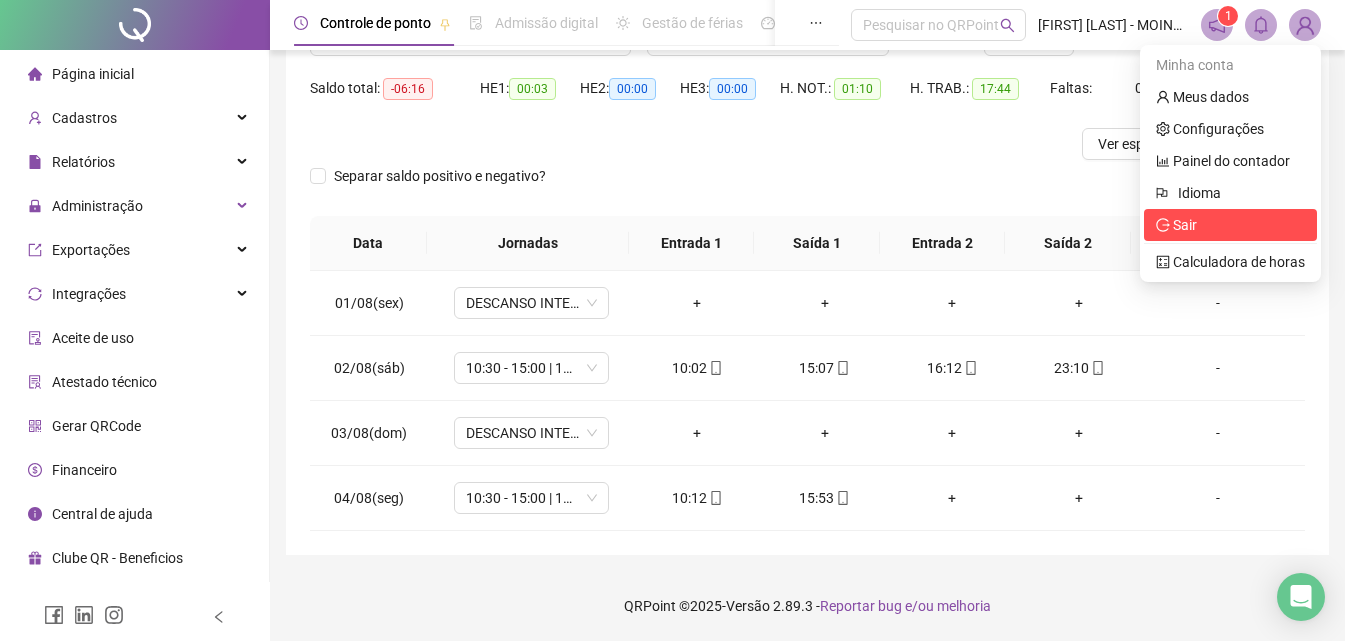 click on "Sair" at bounding box center [1185, 225] 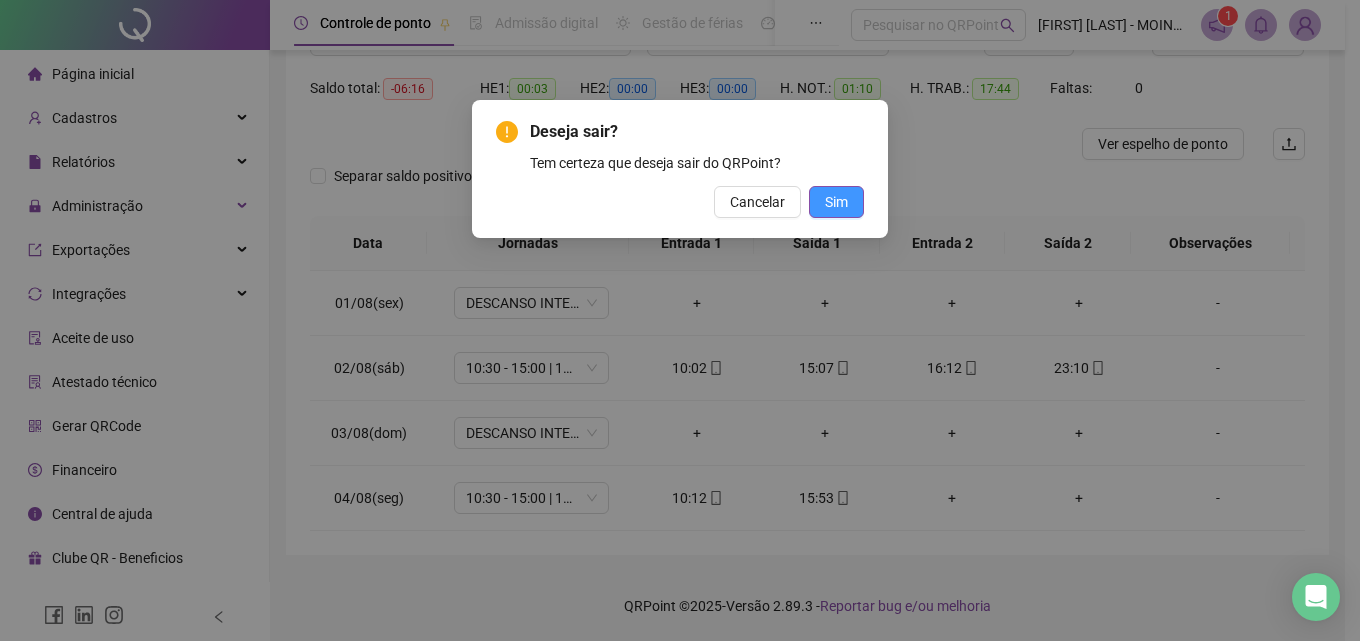 click on "Sim" at bounding box center (836, 202) 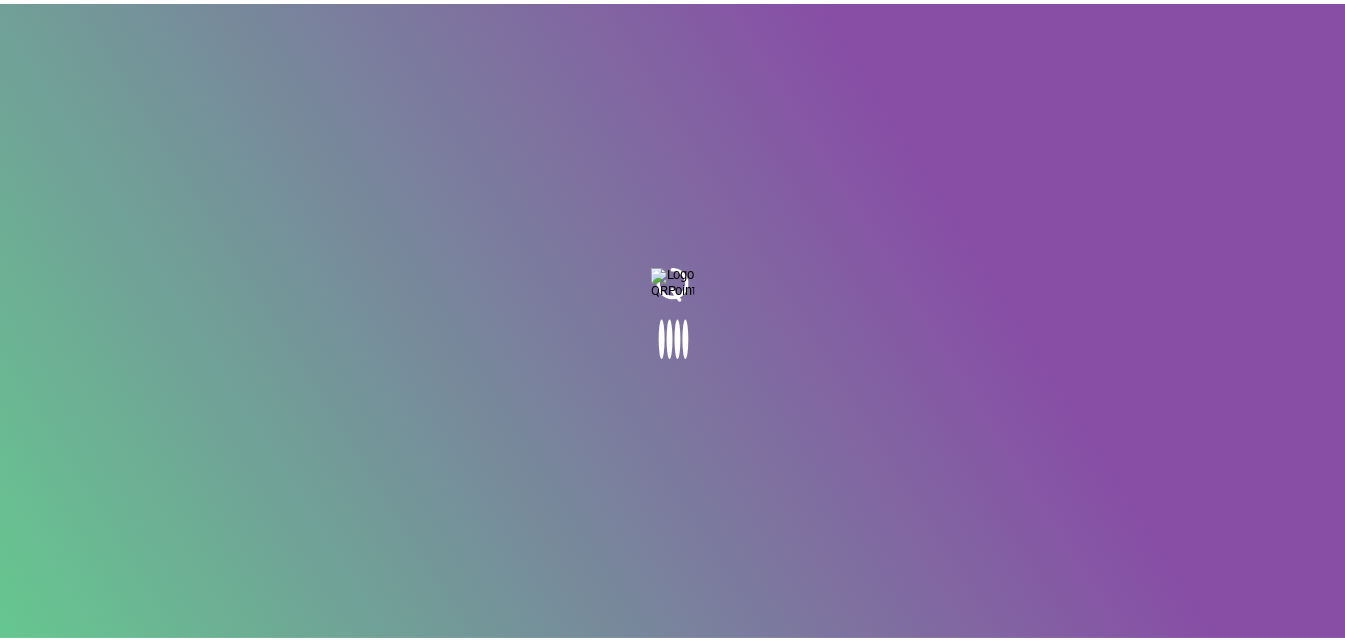 scroll, scrollTop: 0, scrollLeft: 0, axis: both 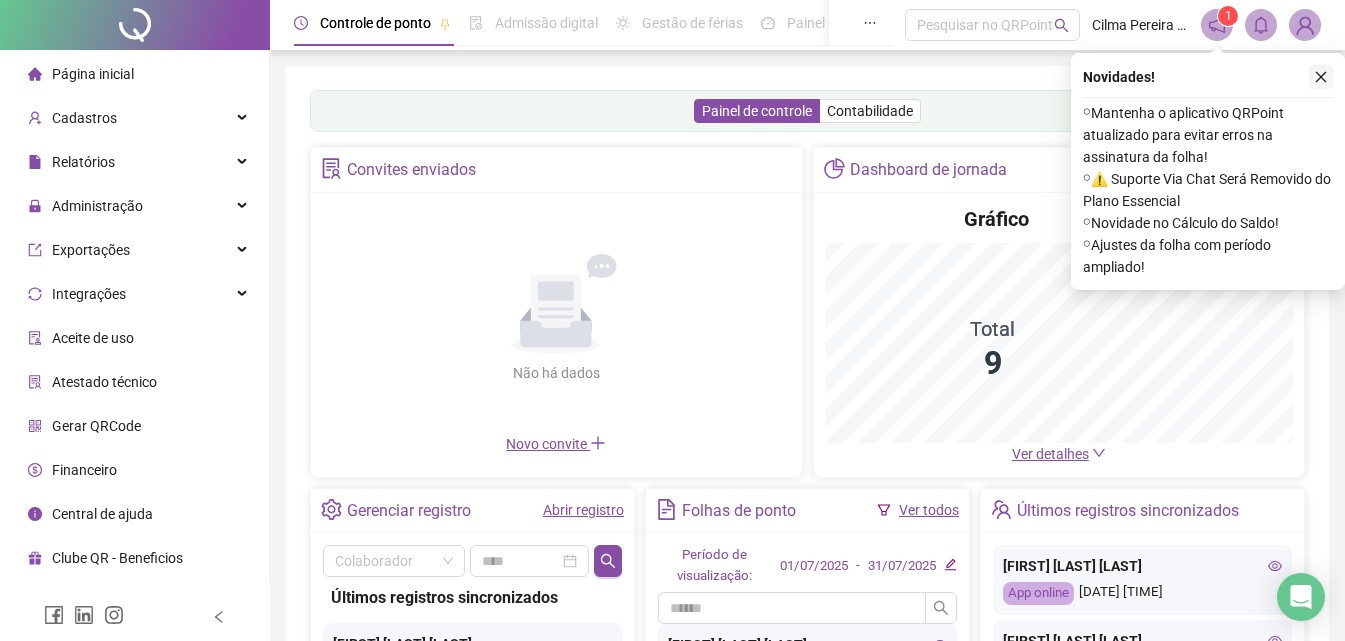 click 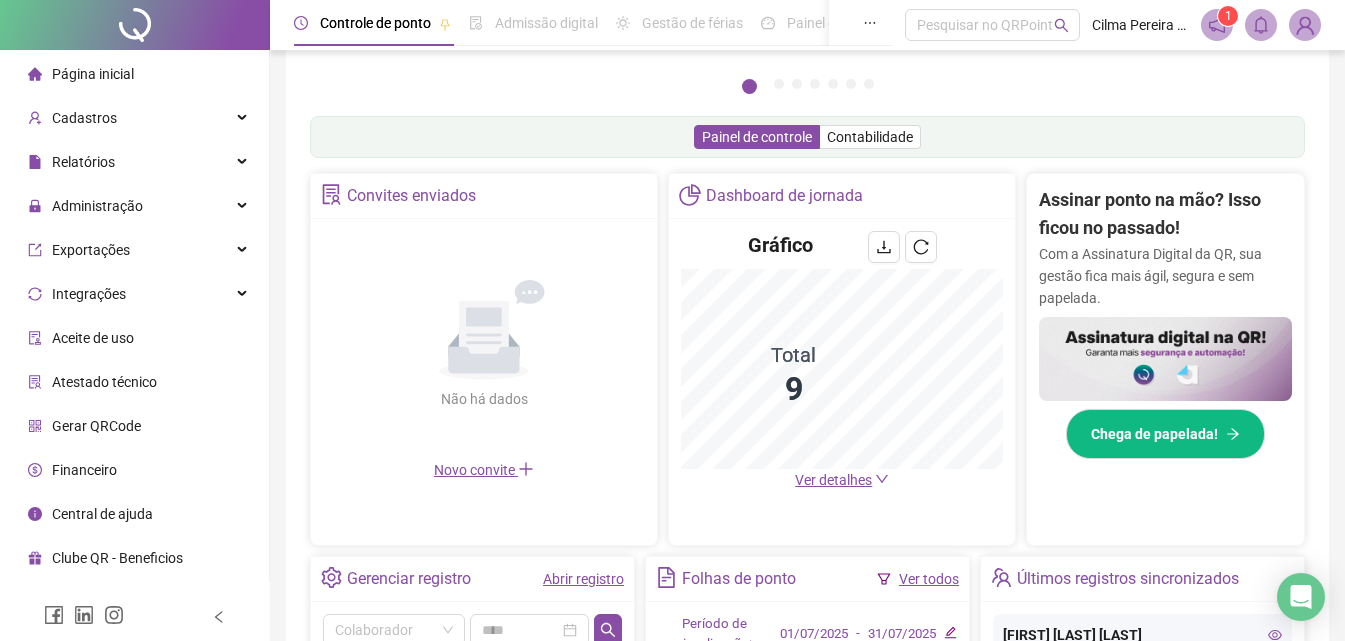 scroll, scrollTop: 320, scrollLeft: 0, axis: vertical 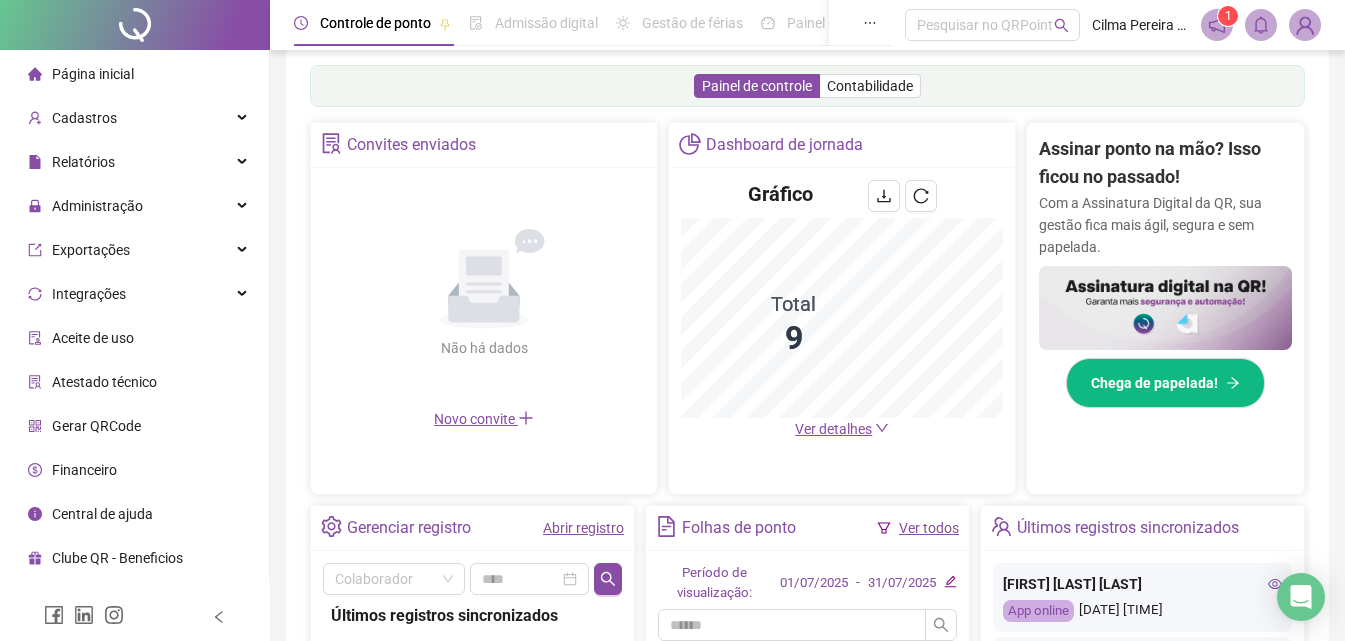 click on "Abrir registro" at bounding box center [583, 528] 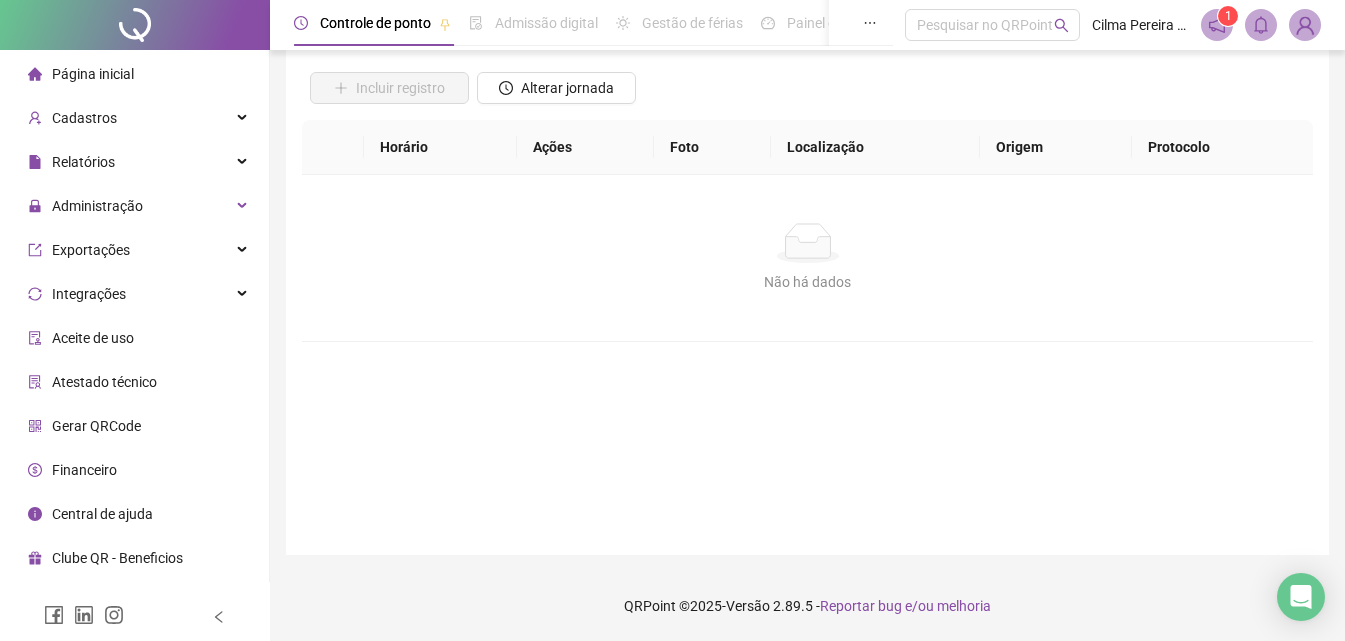 scroll, scrollTop: 134, scrollLeft: 0, axis: vertical 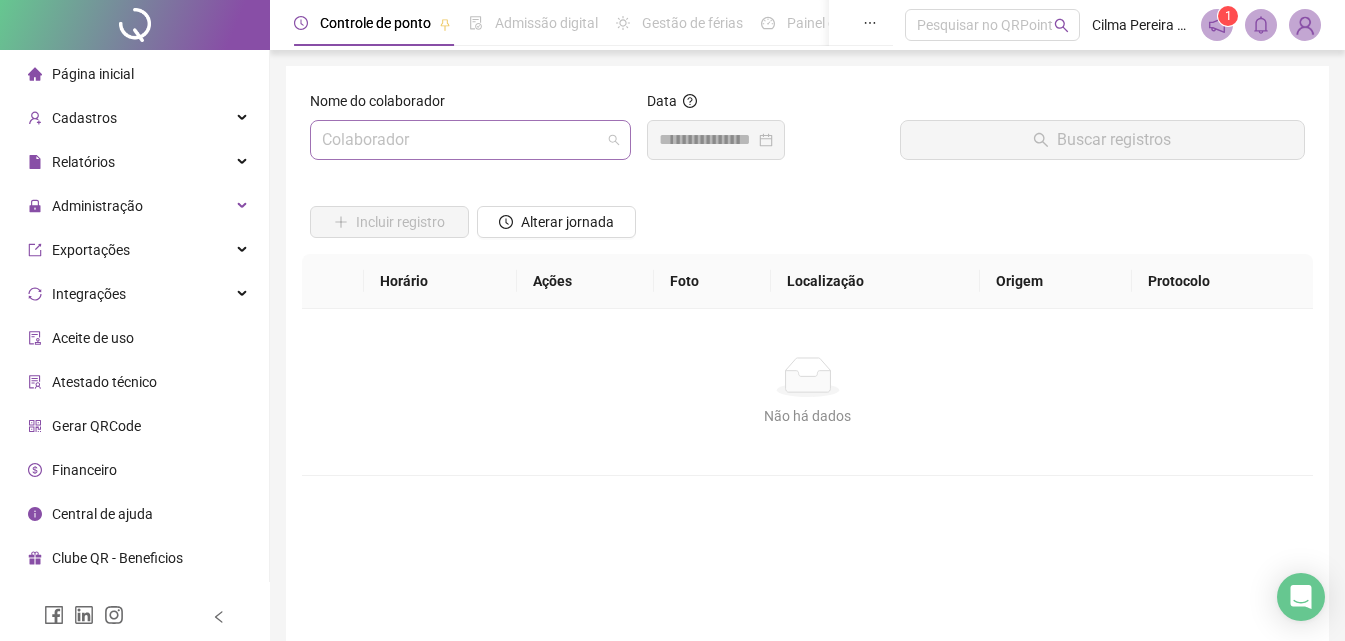 click at bounding box center (461, 140) 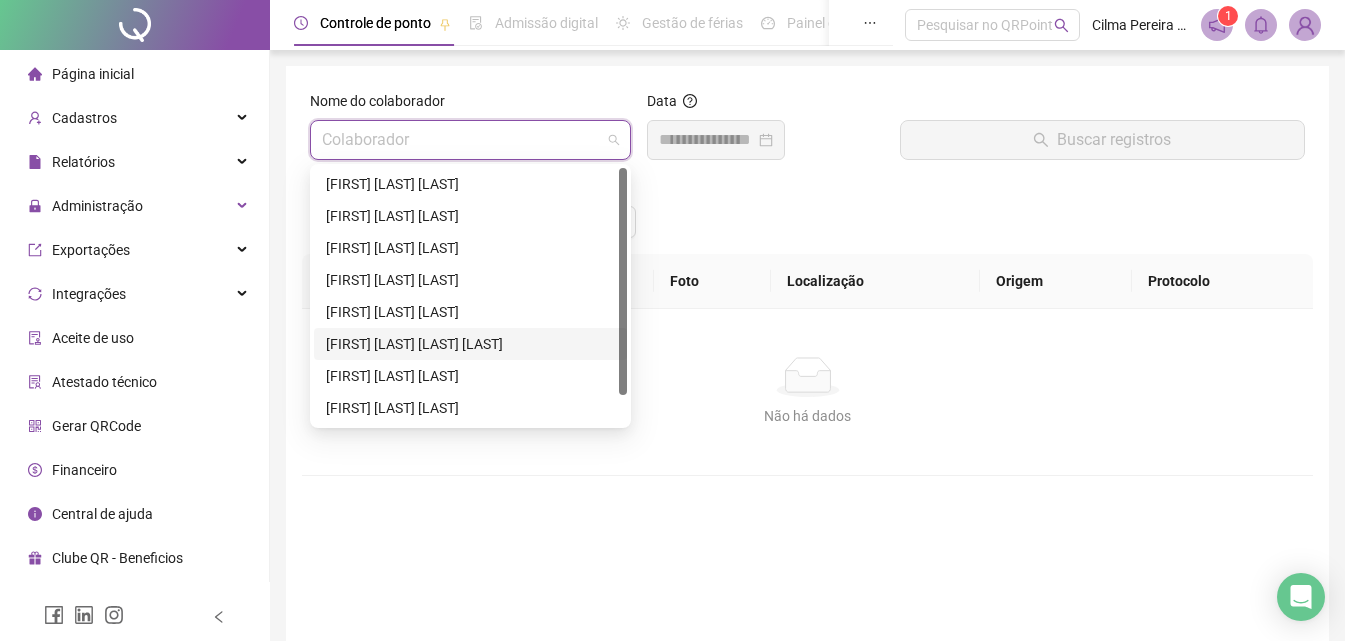 click at bounding box center [1305, 25] 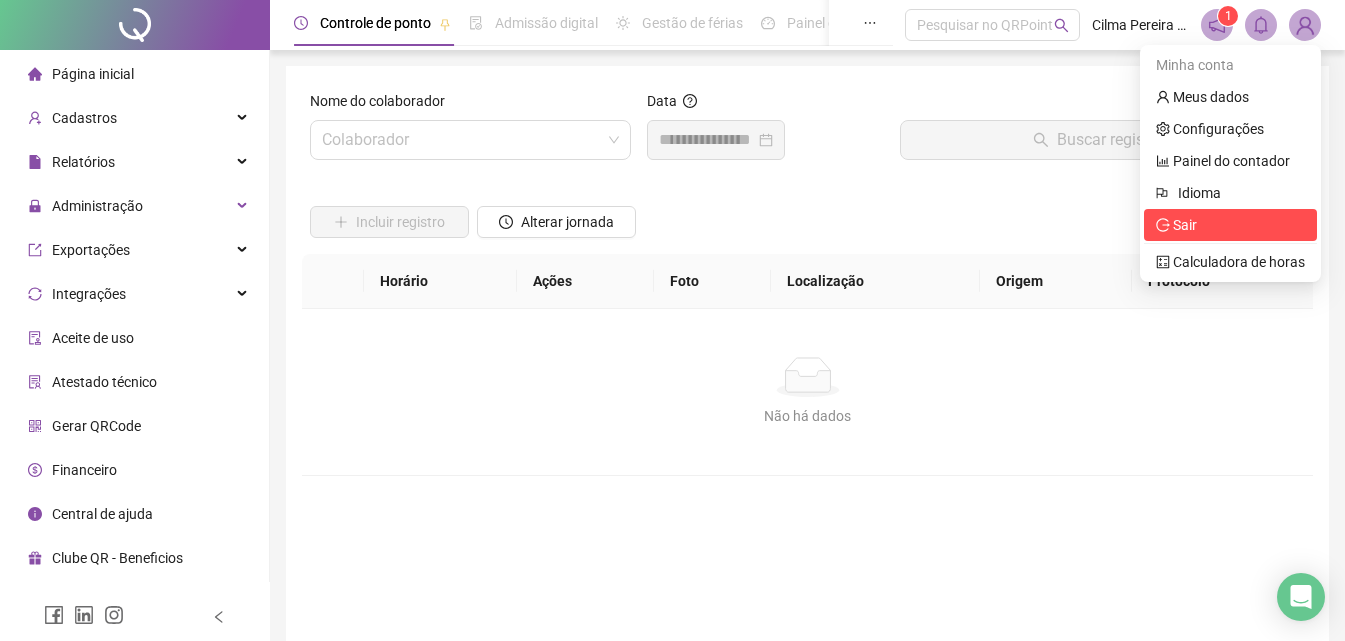 click on "Sair" at bounding box center (1230, 225) 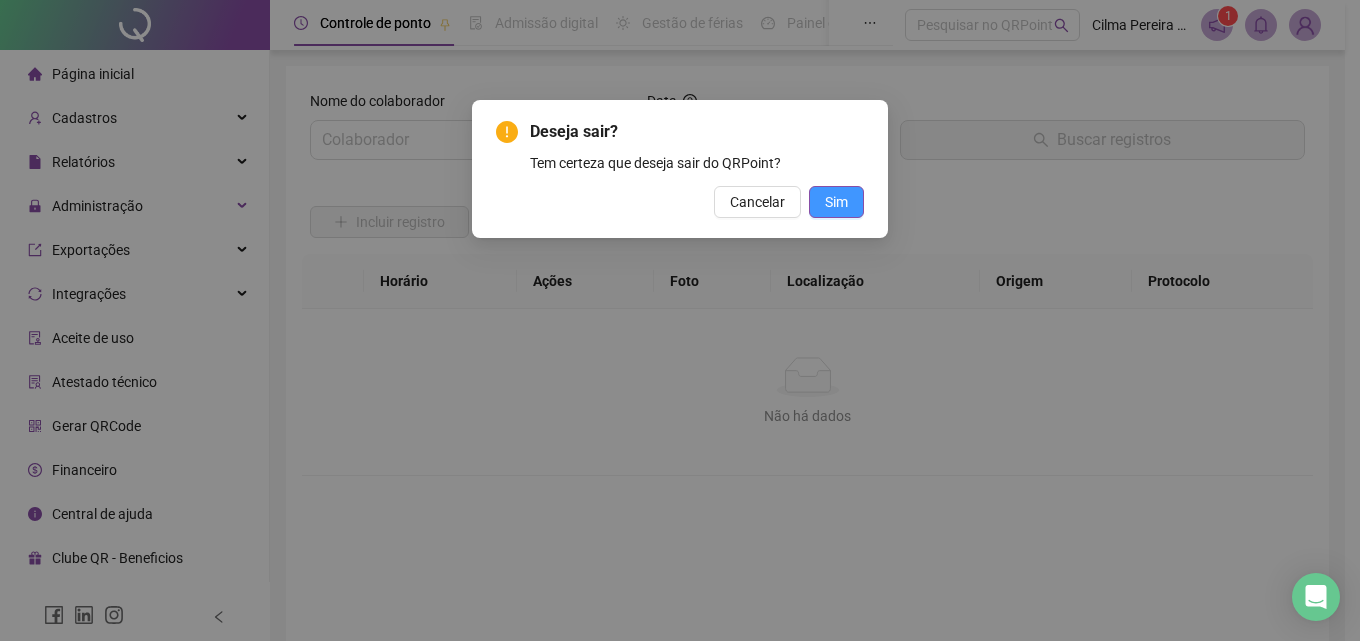 click on "Sim" at bounding box center (836, 202) 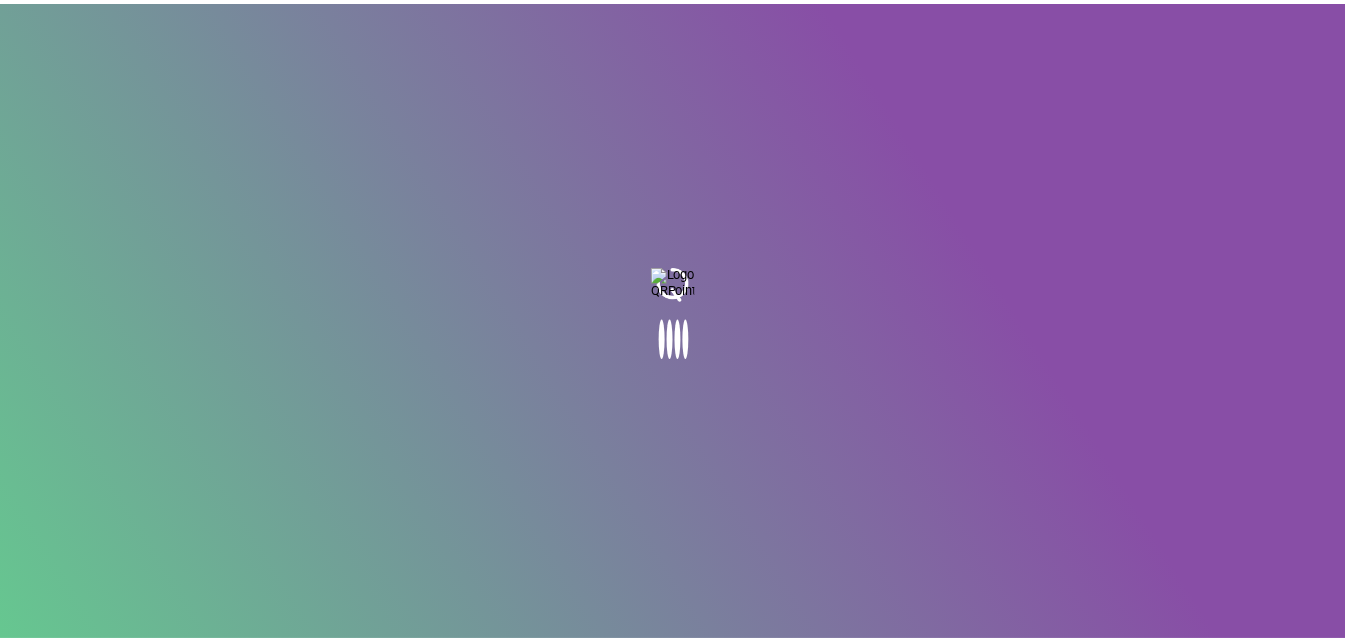 scroll, scrollTop: 0, scrollLeft: 0, axis: both 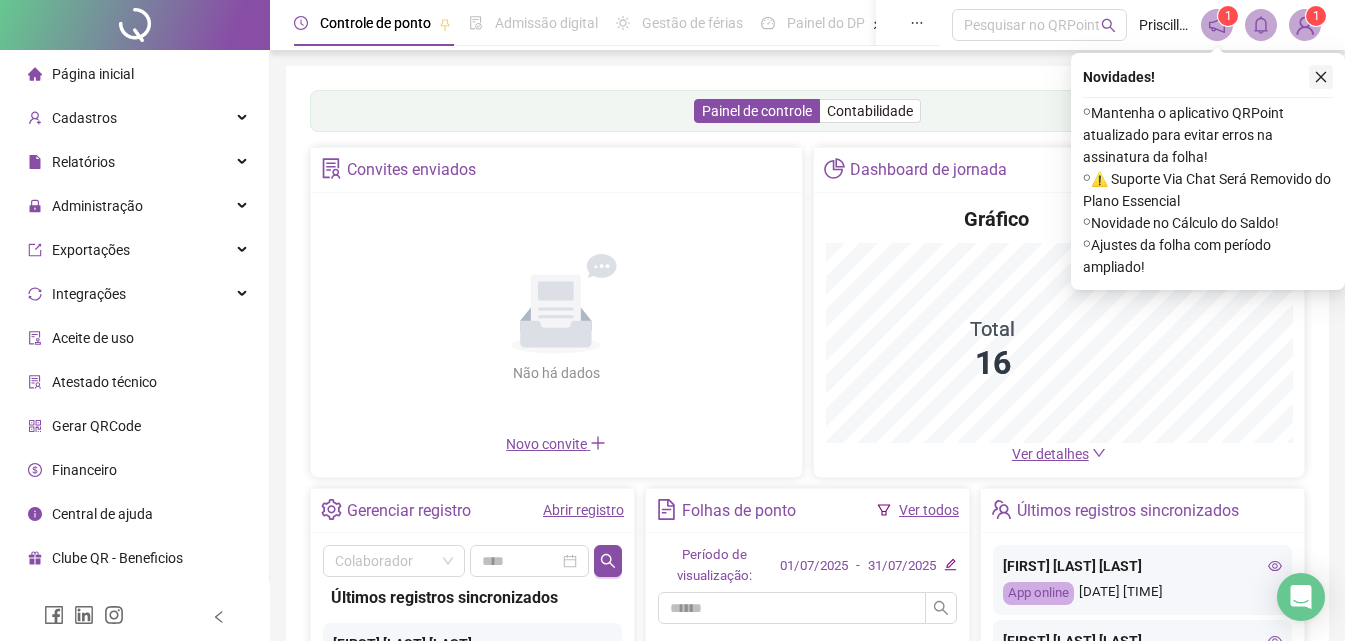 click 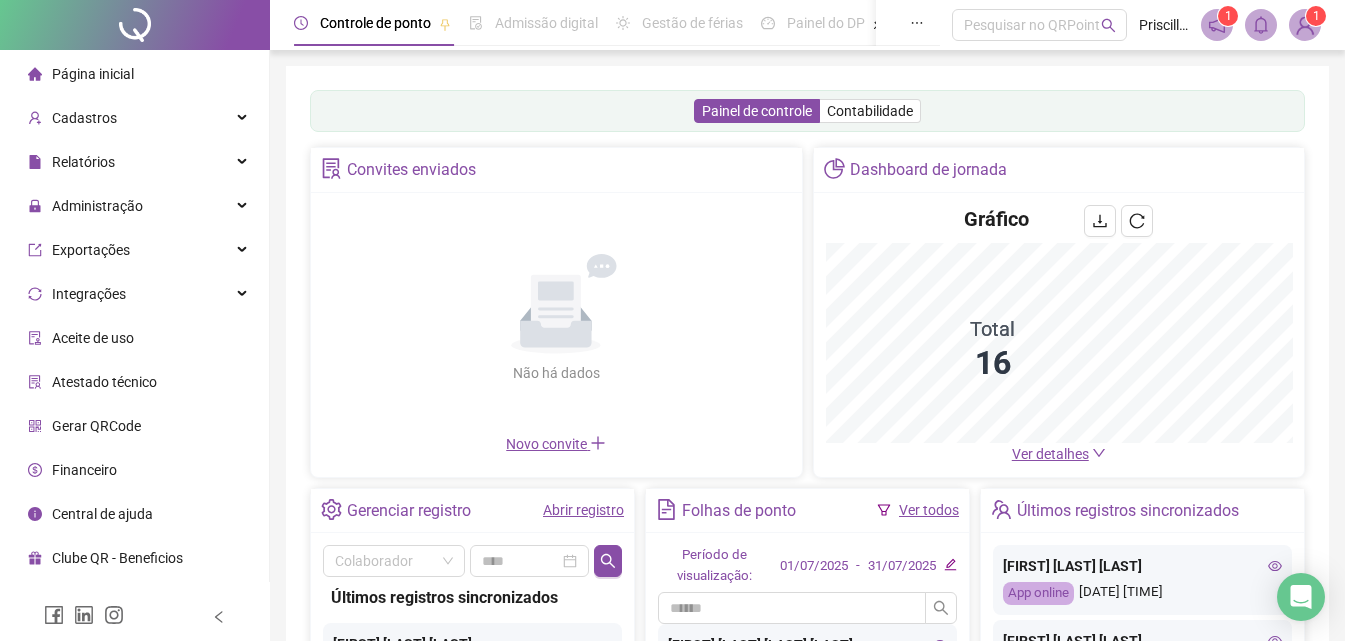 click on "Gerar QRCode" at bounding box center [96, 426] 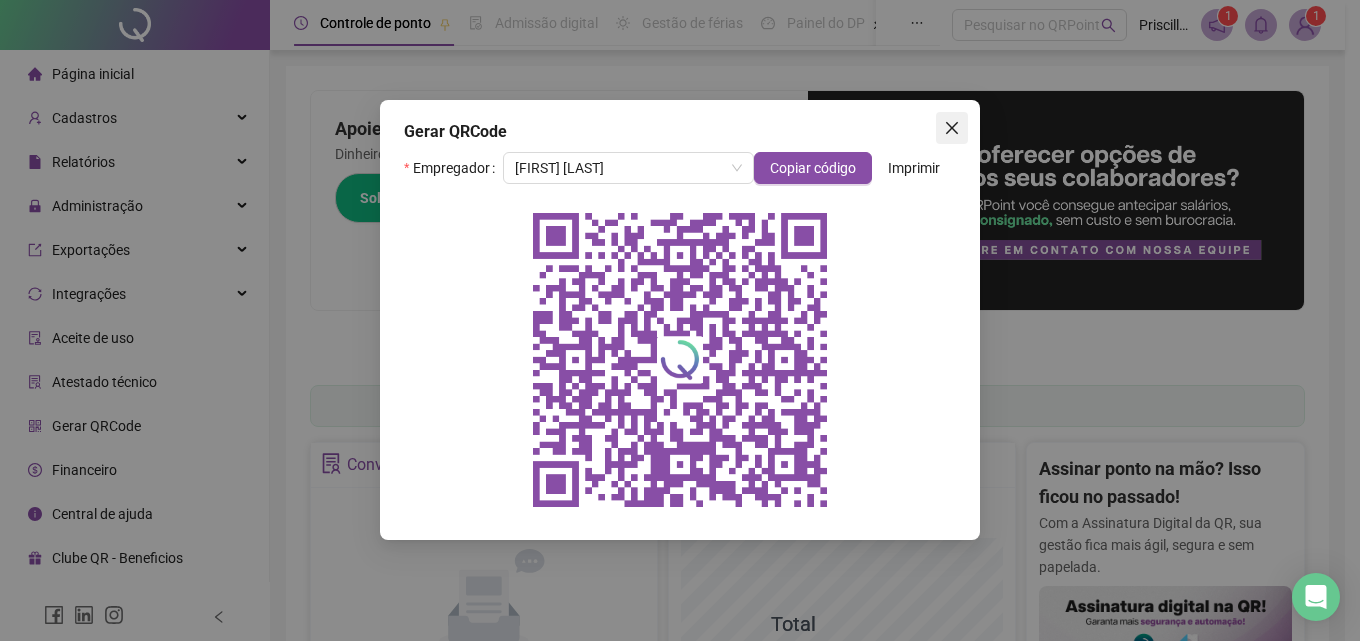 click 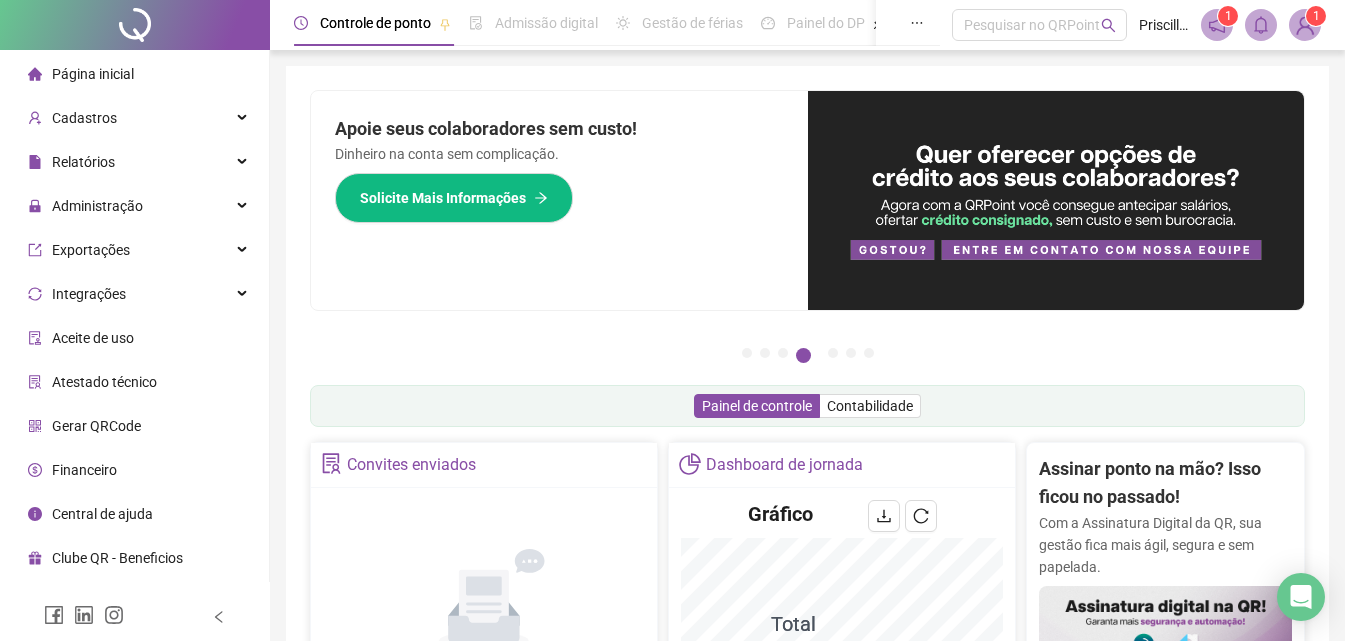 click on "Página inicial" at bounding box center [134, 74] 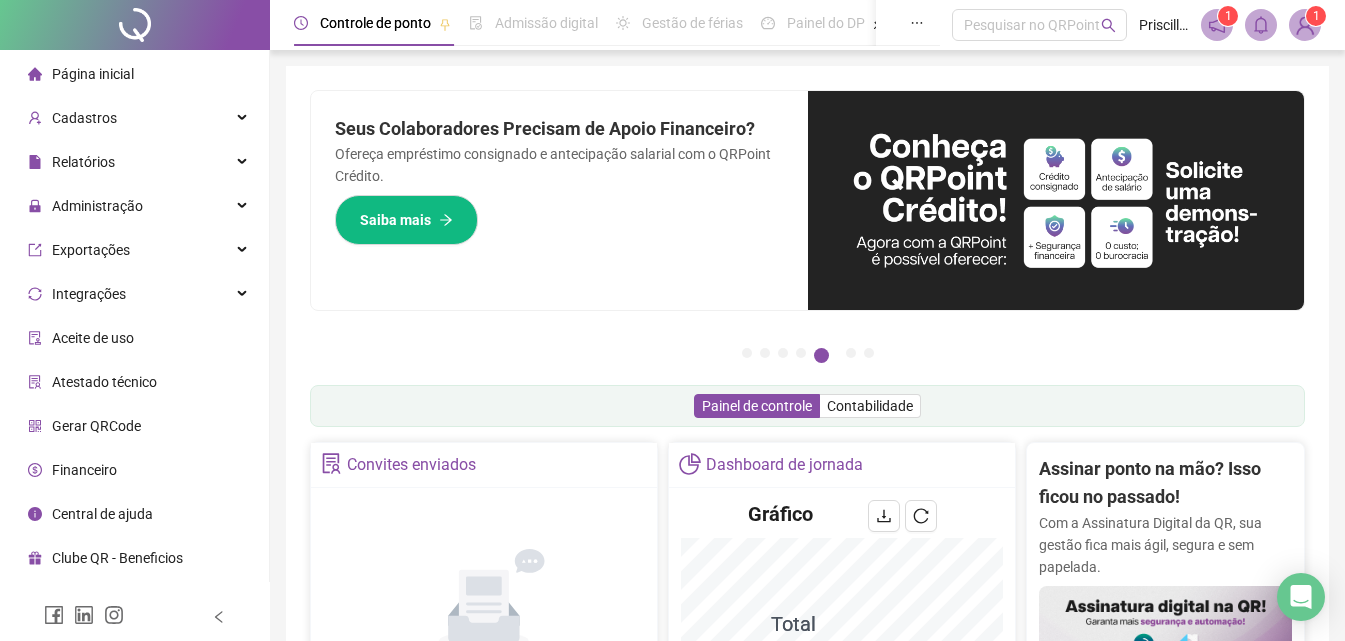 click on "Página inicial" at bounding box center (93, 74) 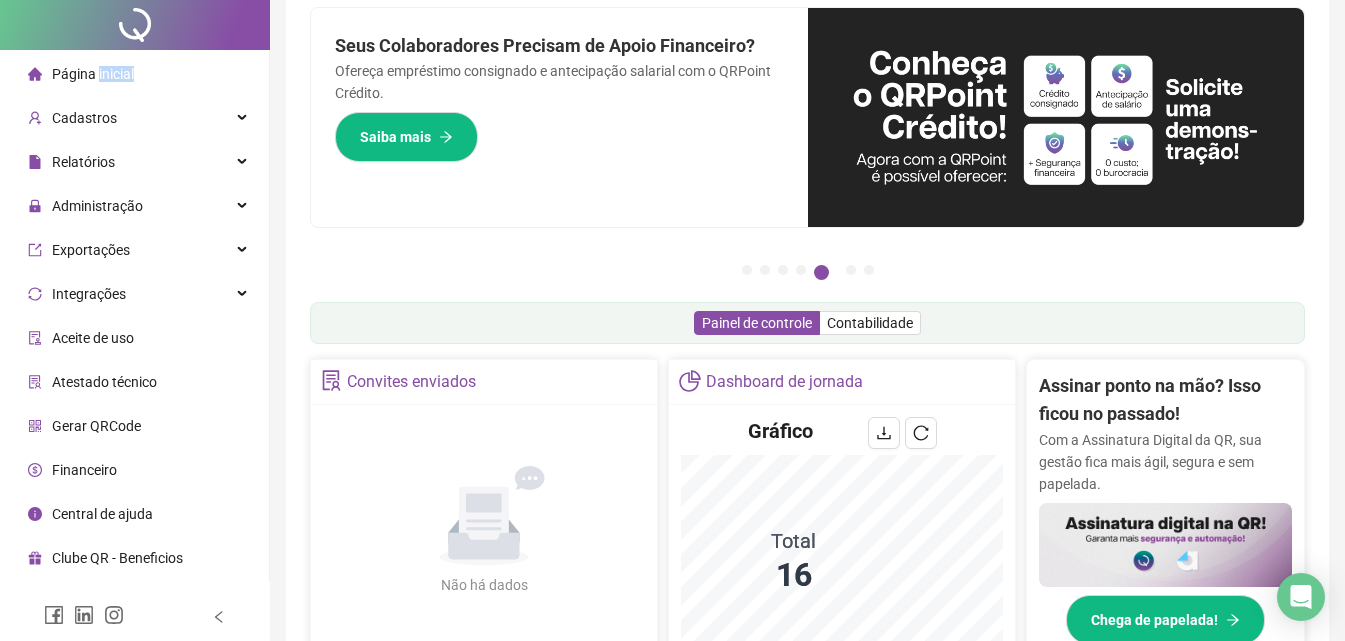 scroll, scrollTop: 0, scrollLeft: 0, axis: both 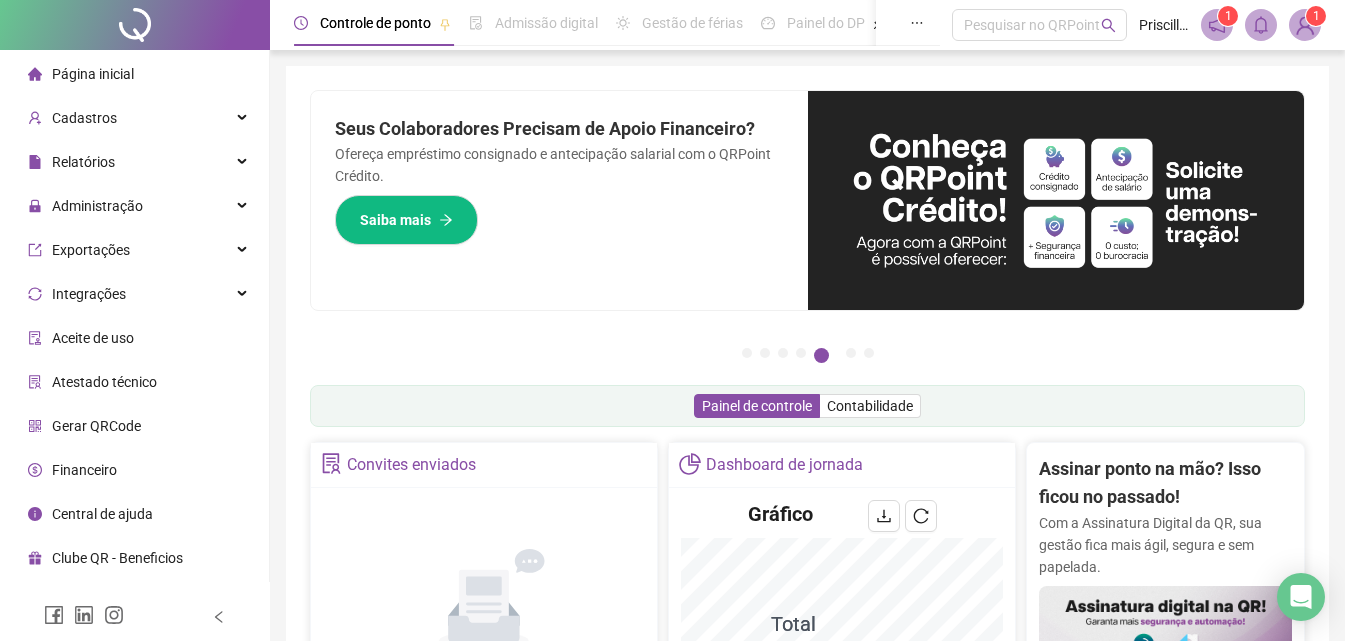 click on "Página inicial" at bounding box center (93, 74) 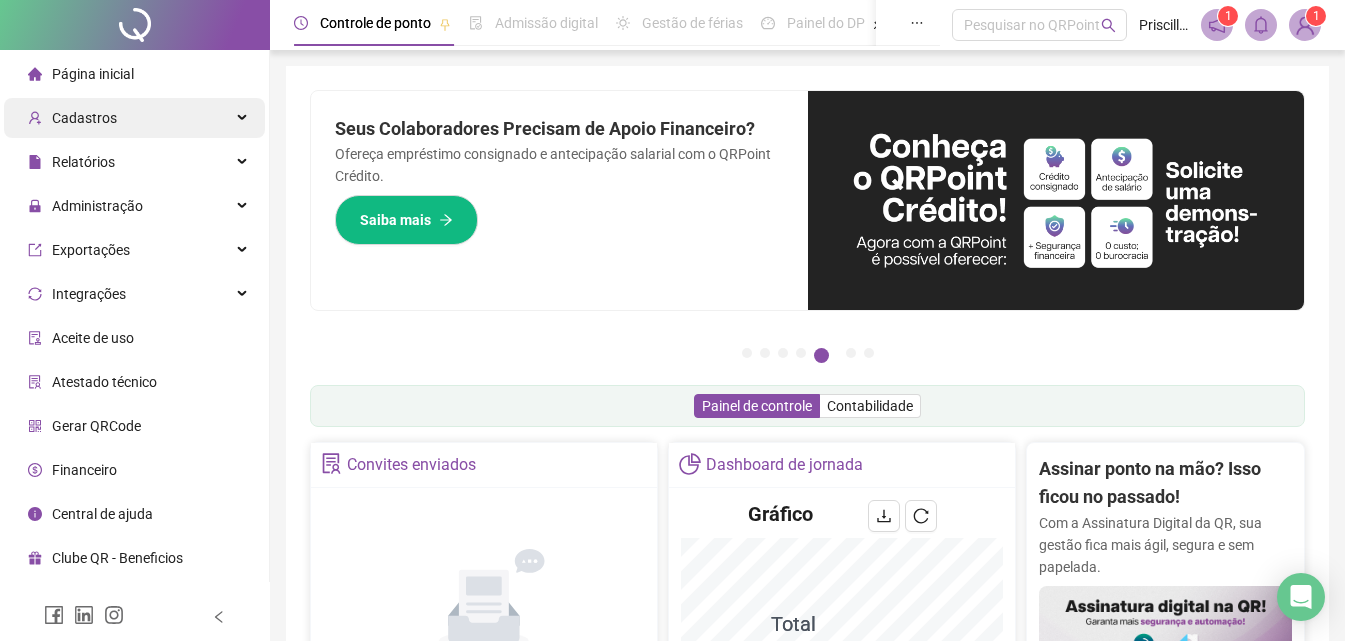click on "Cadastros" at bounding box center (84, 118) 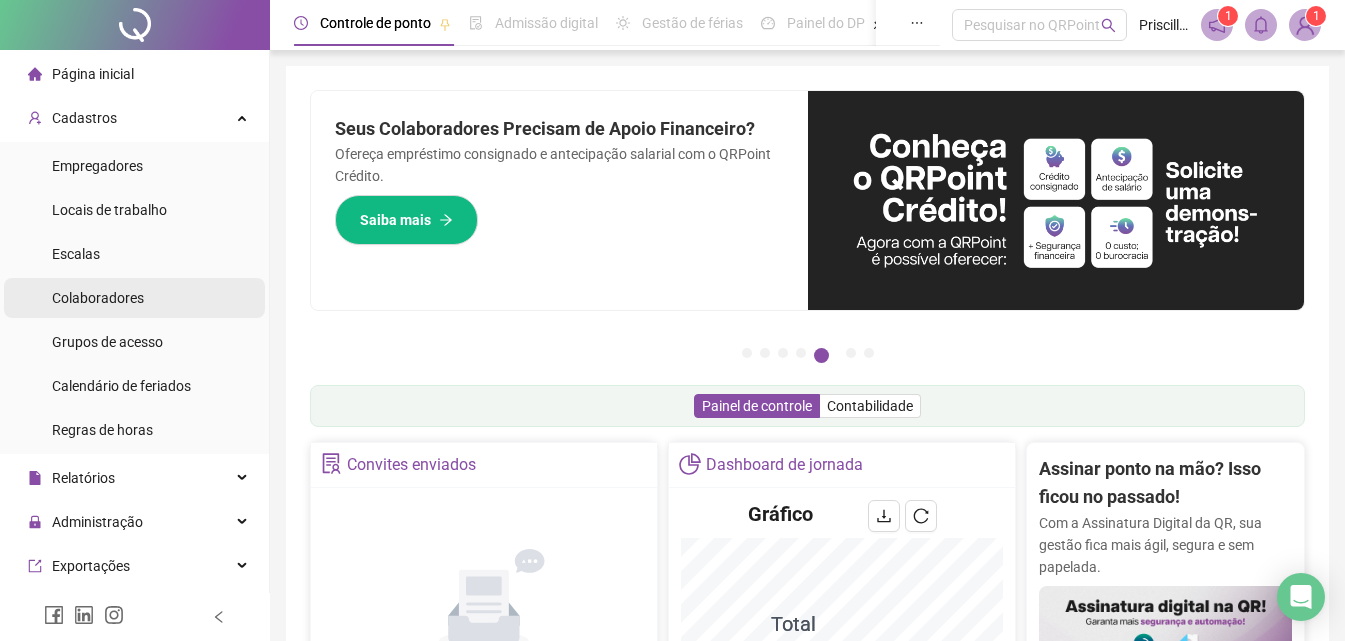 click on "Colaboradores" at bounding box center (98, 298) 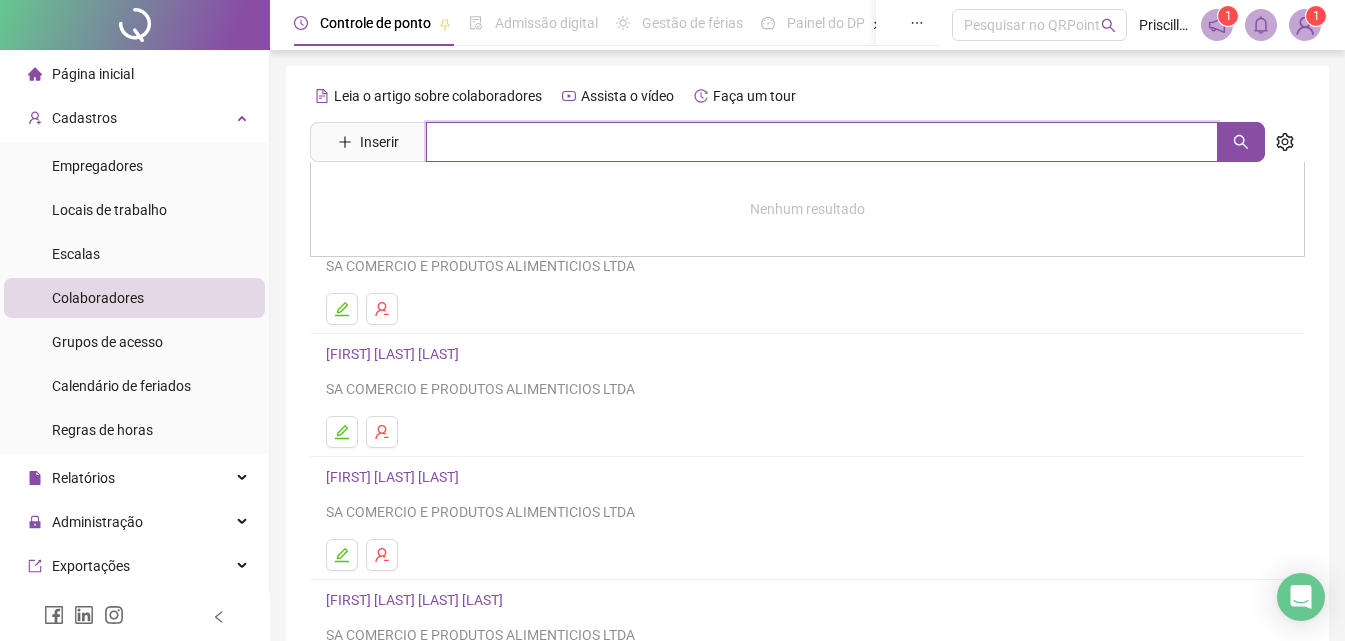 click at bounding box center (822, 142) 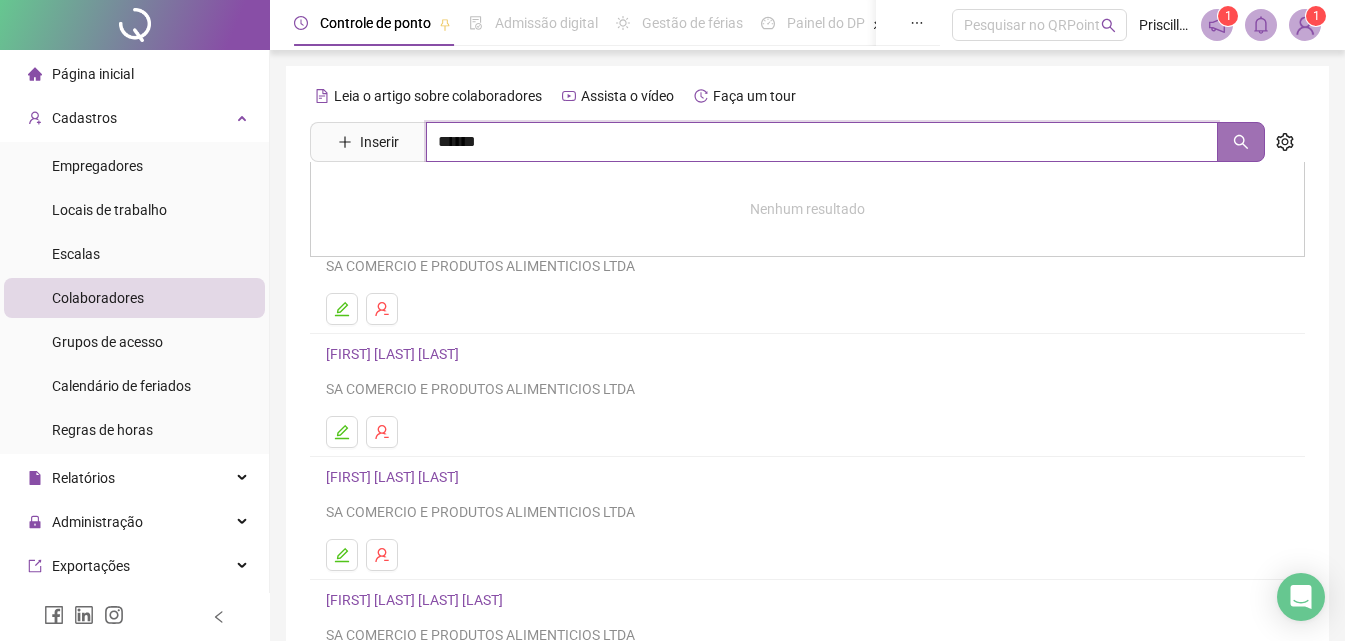 click 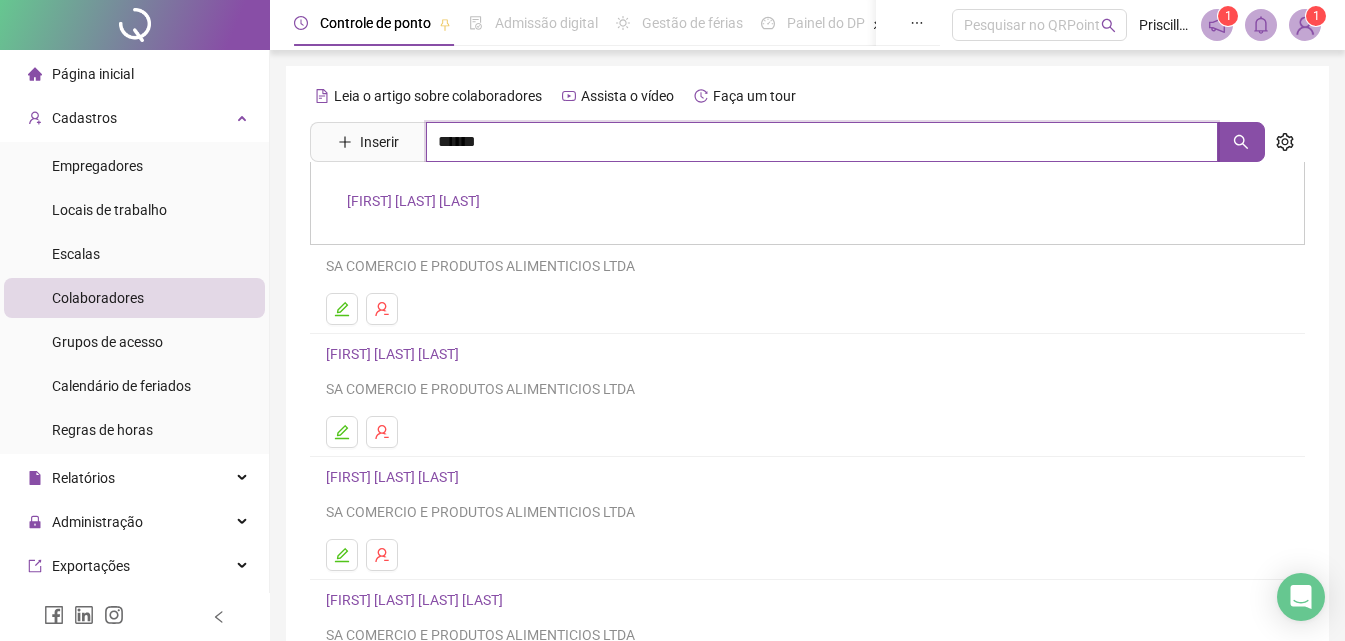 type on "******" 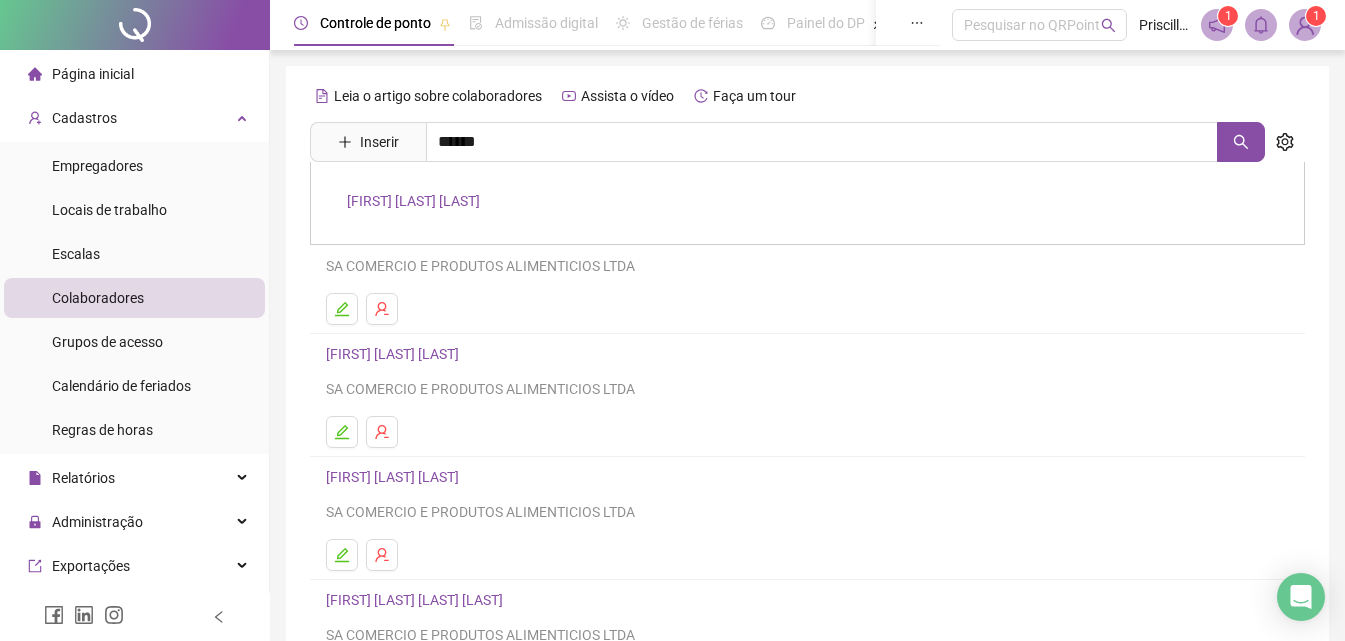 click on "[FIRST] [LAST] [LAST]" at bounding box center [413, 201] 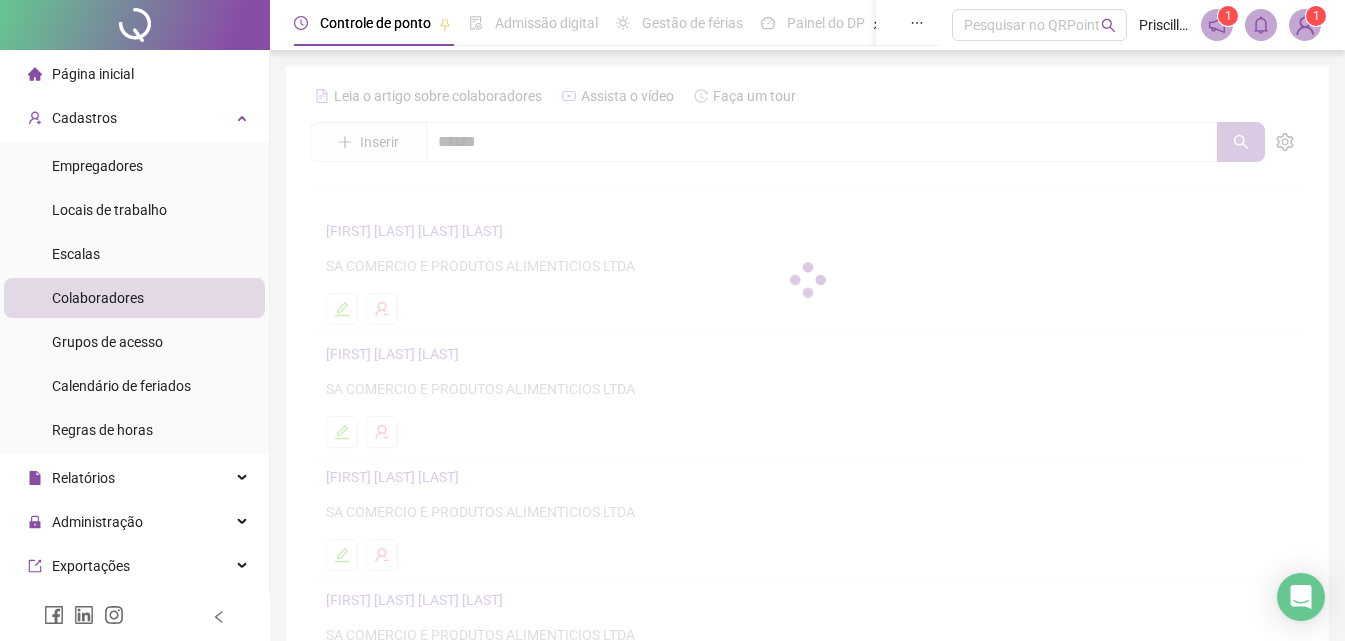 click on "Leia o artigo sobre colaboradores Assista o vídeo Faça um tour Inserir ****** [FIRST] [LAST] [LAST]   [FIRST] [LAST] [LAST]    SA COMERCIO E PRODUTOS ALIMENTICIOS LTDA [FIRST] [LAST] [LAST]    SA COMERCIO E PRODUTOS ALIMENTICIOS LTDA [FIRST] [LAST] [LAST]    SA COMERCIO E PRODUTOS ALIMENTICIOS LTDA [FIRST] [LAST] [LAST] [LAST]    SA COMERCIO E PRODUTOS ALIMENTICIOS LTDA [FIRST] [LAST] [LAST]    SA COMERCIO E PRODUTOS ALIMENTICIOS LTDA 1 2 3 4" at bounding box center [807, 468] 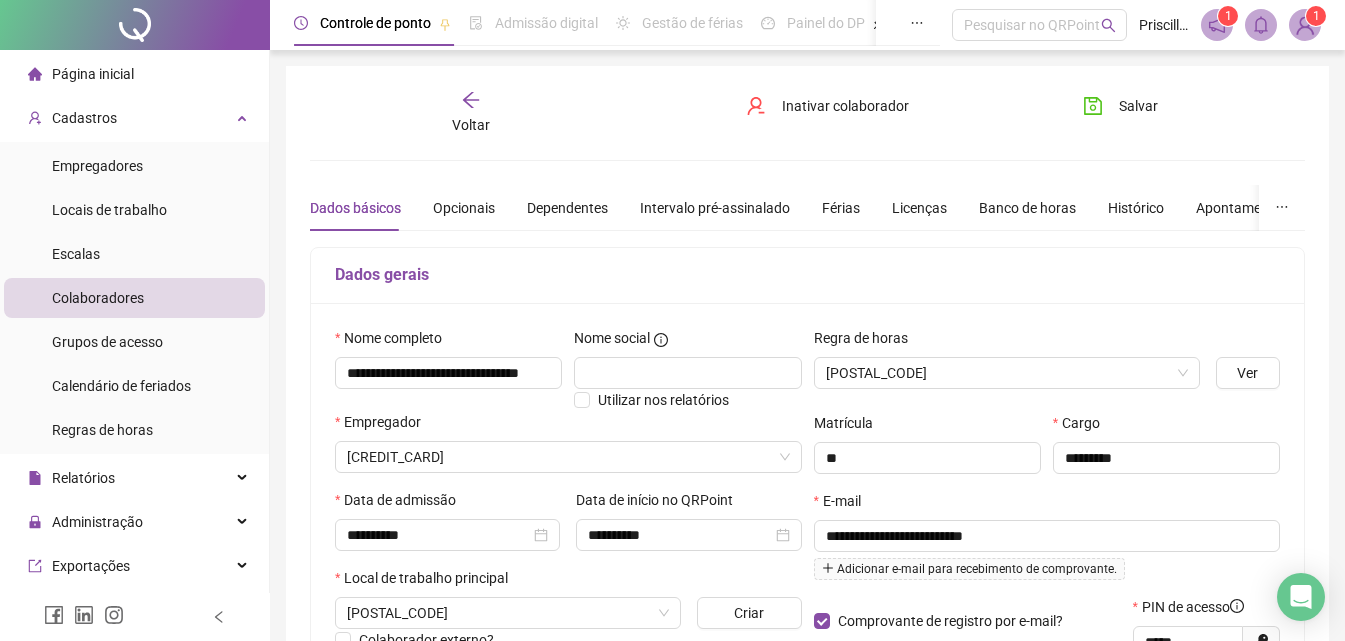 type on "**********" 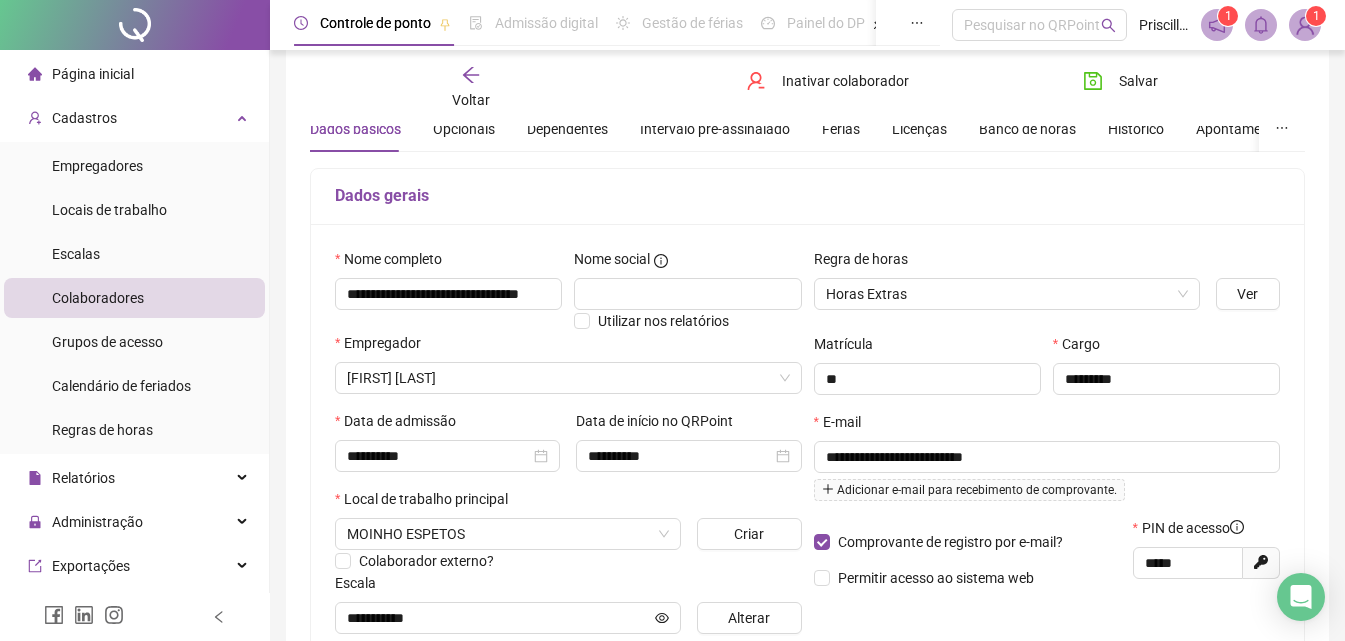scroll, scrollTop: 80, scrollLeft: 0, axis: vertical 